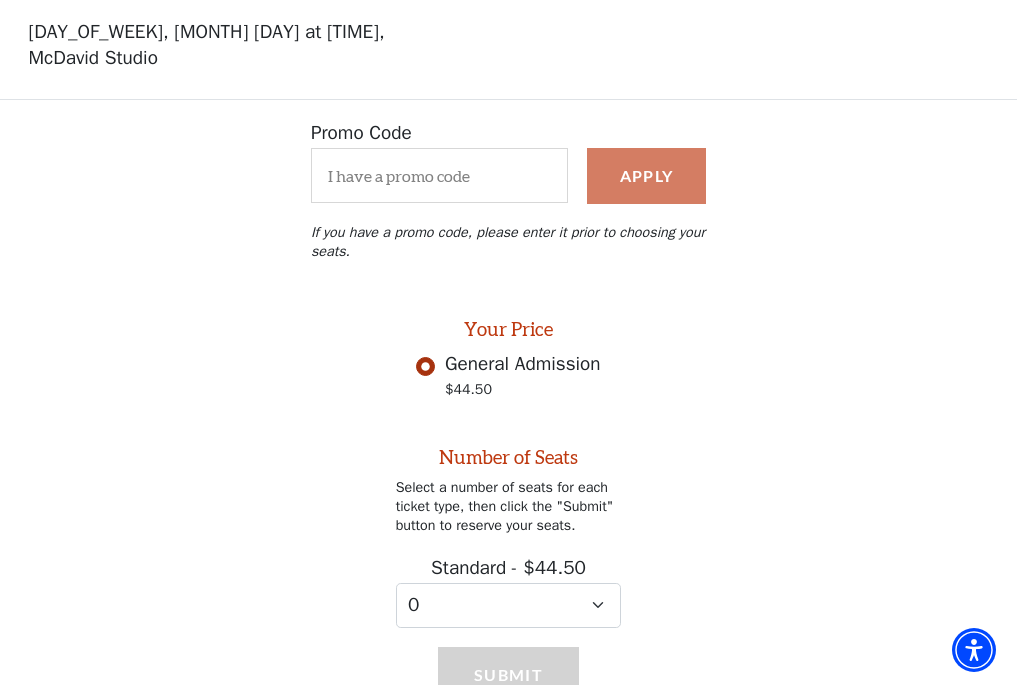 scroll, scrollTop: 162, scrollLeft: 0, axis: vertical 